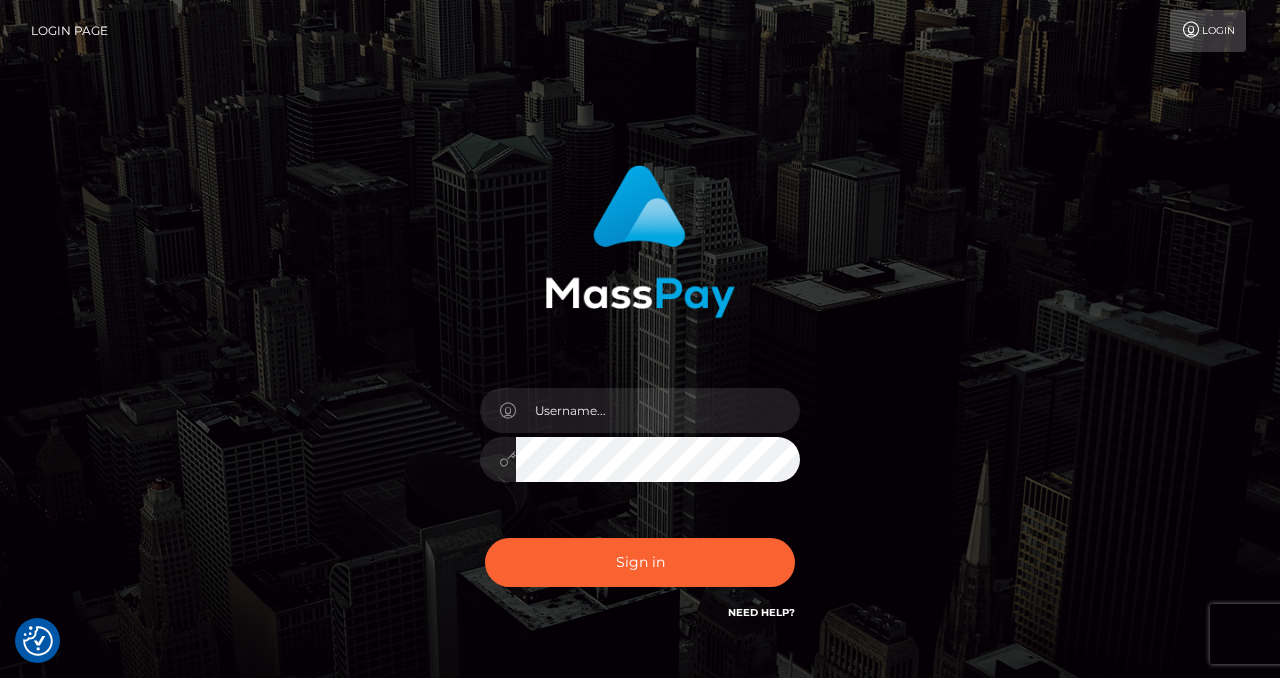 scroll, scrollTop: 0, scrollLeft: 0, axis: both 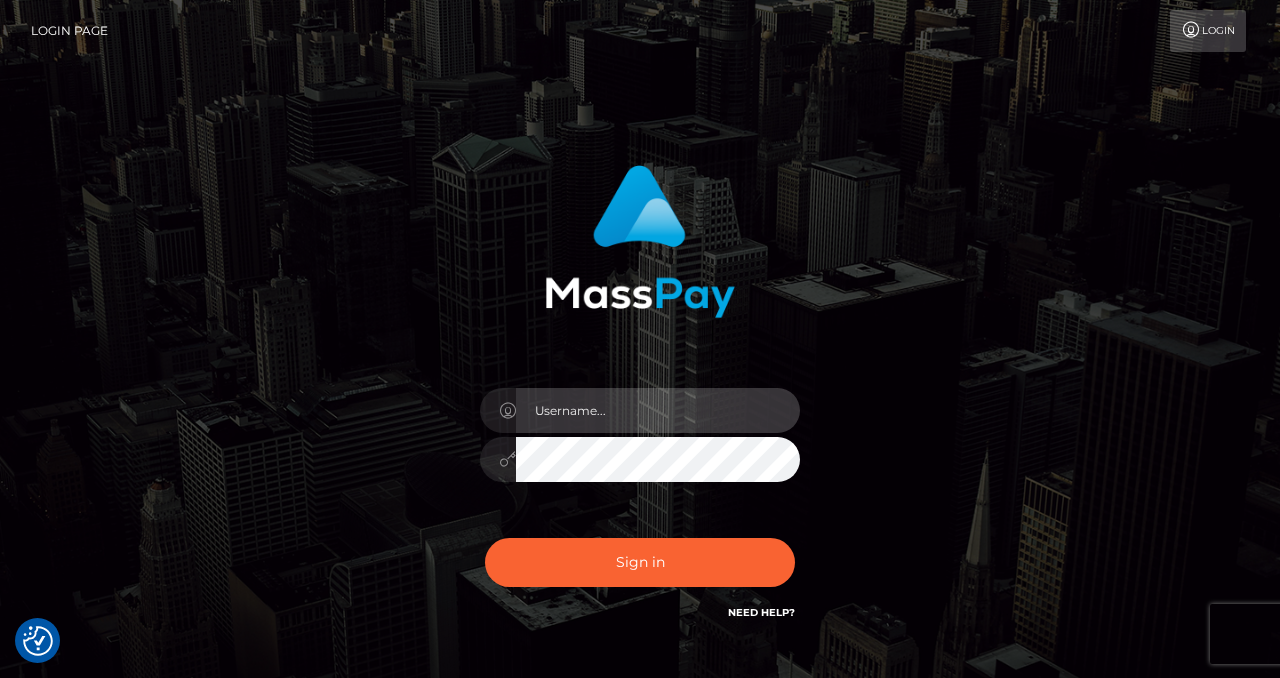 click at bounding box center [658, 410] 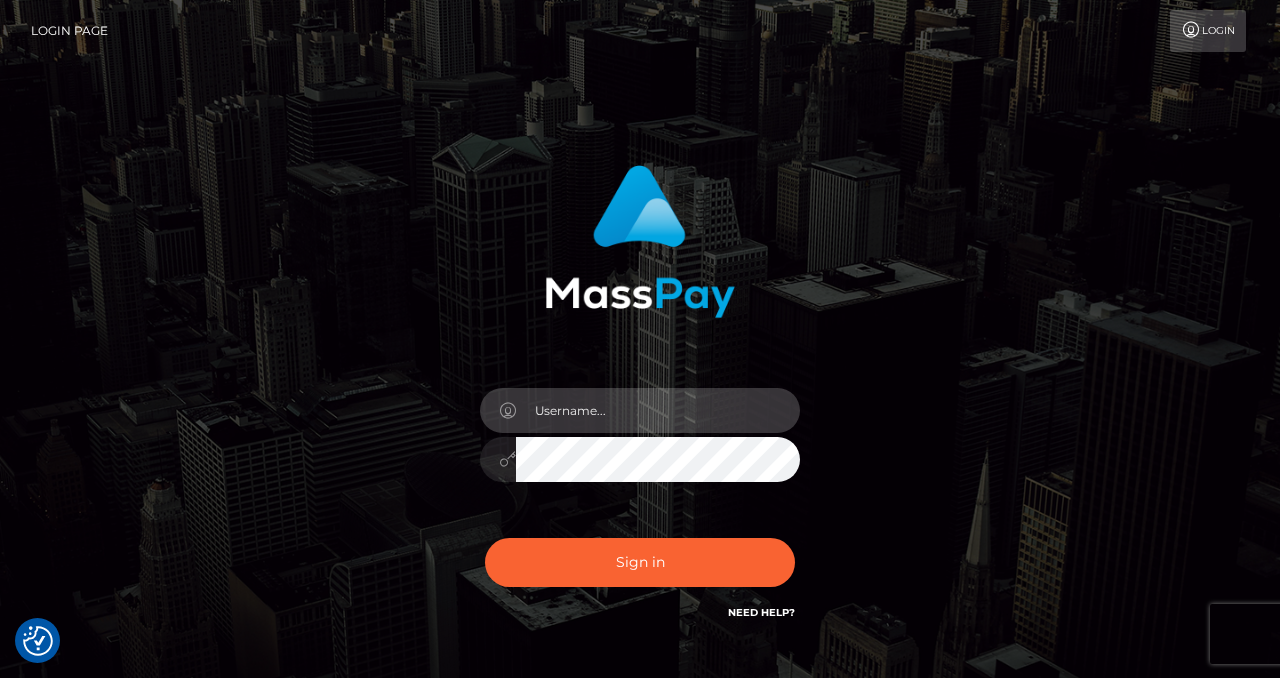 type on "izabela.throne" 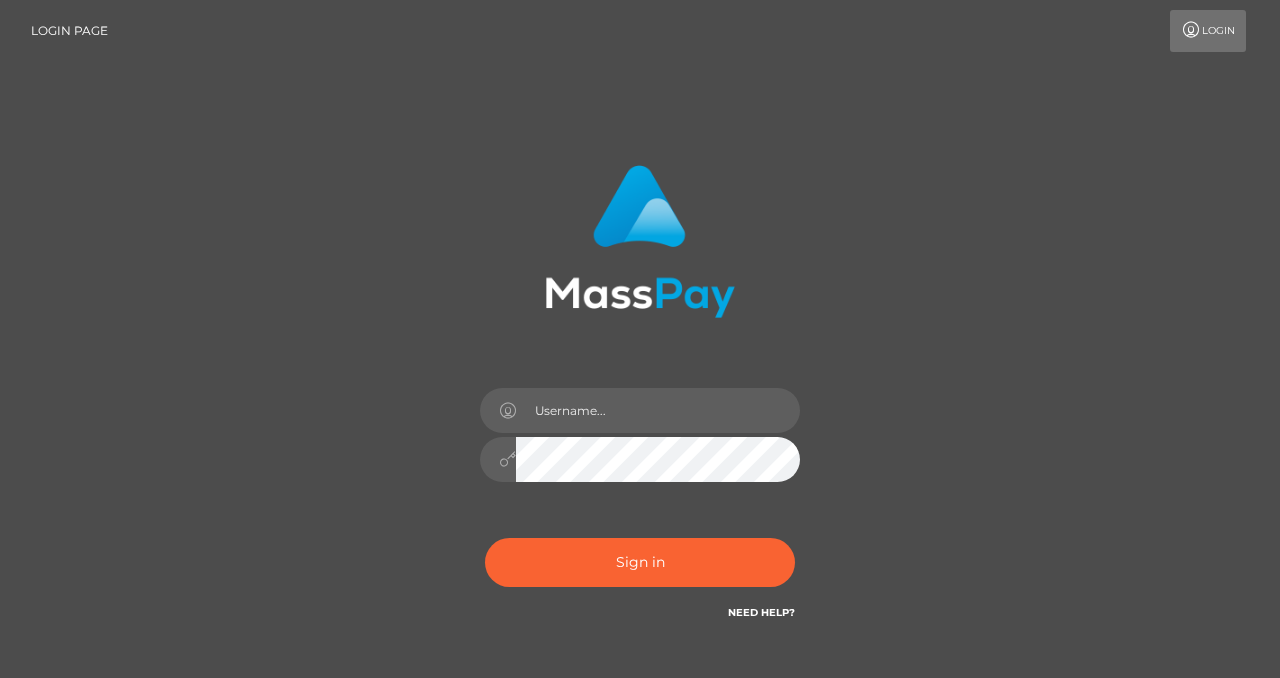 scroll, scrollTop: 0, scrollLeft: 0, axis: both 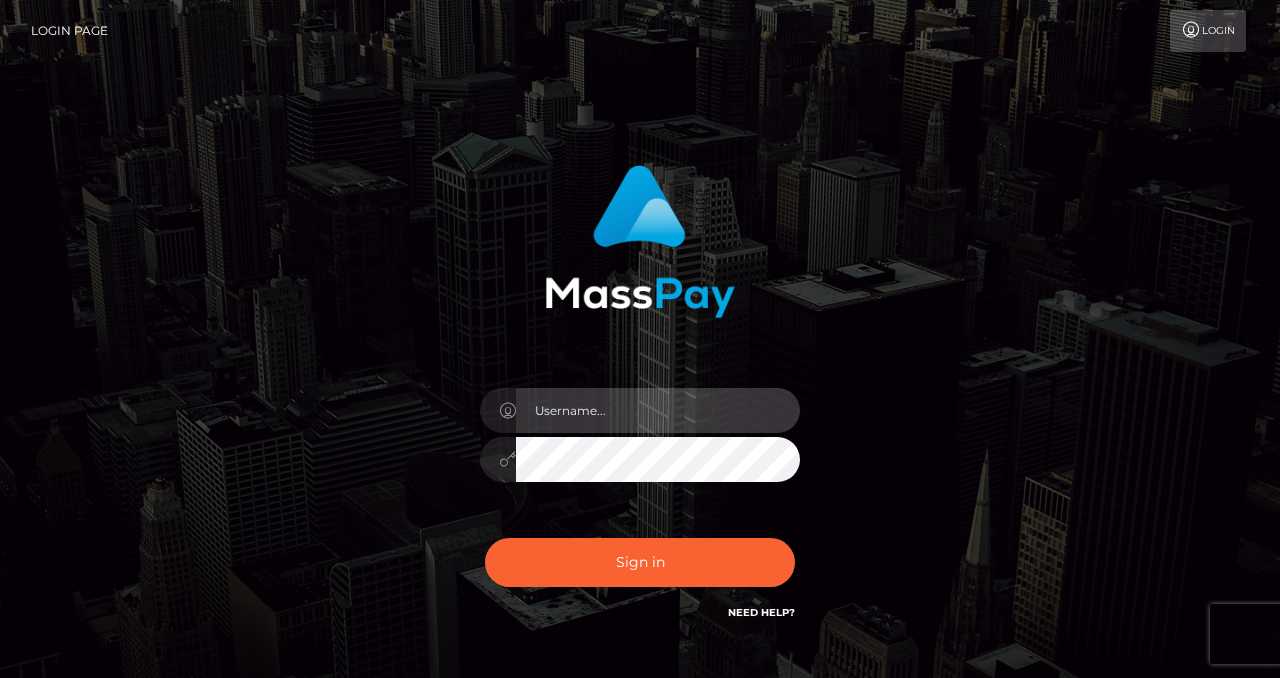 click at bounding box center [658, 410] 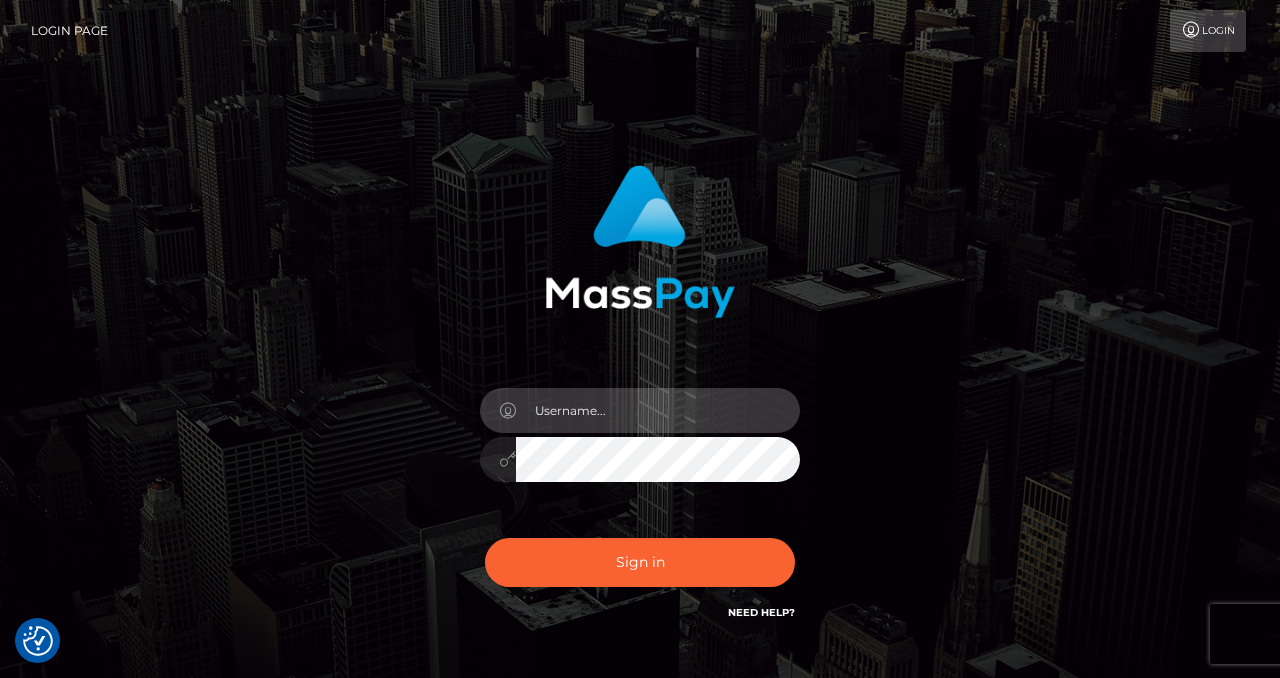 type on "izabela.throne" 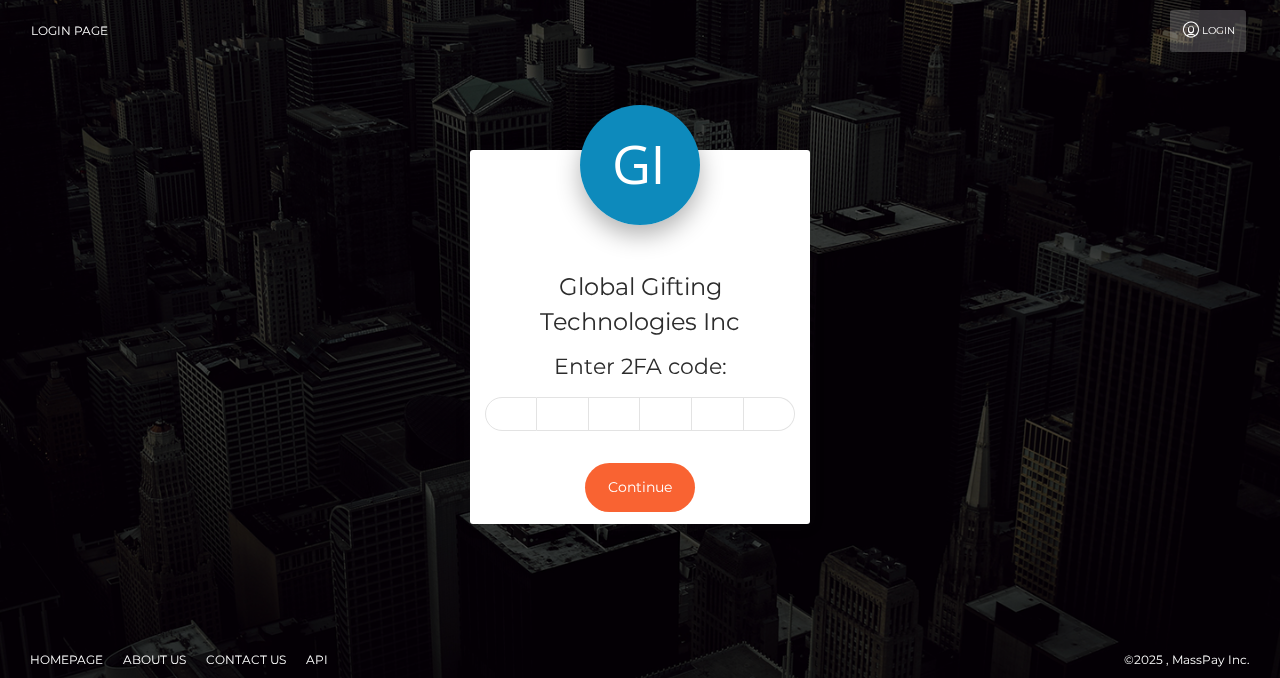 scroll, scrollTop: 0, scrollLeft: 0, axis: both 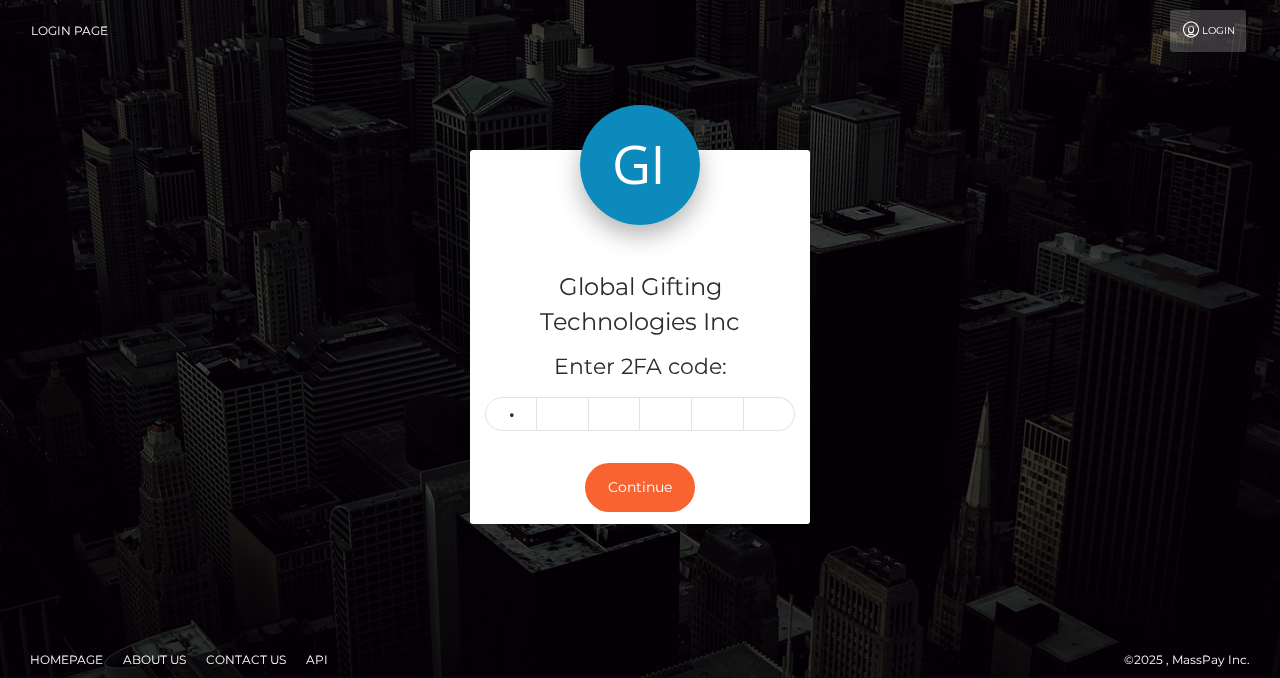 type on "1" 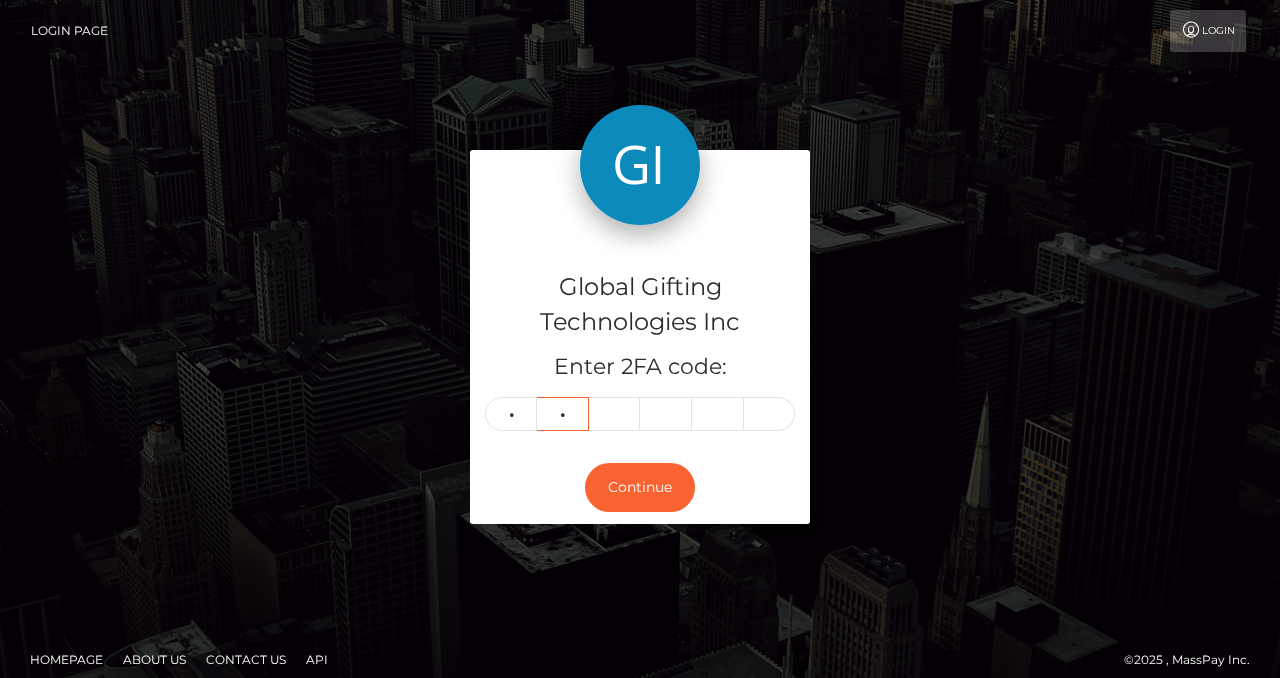 type on "3" 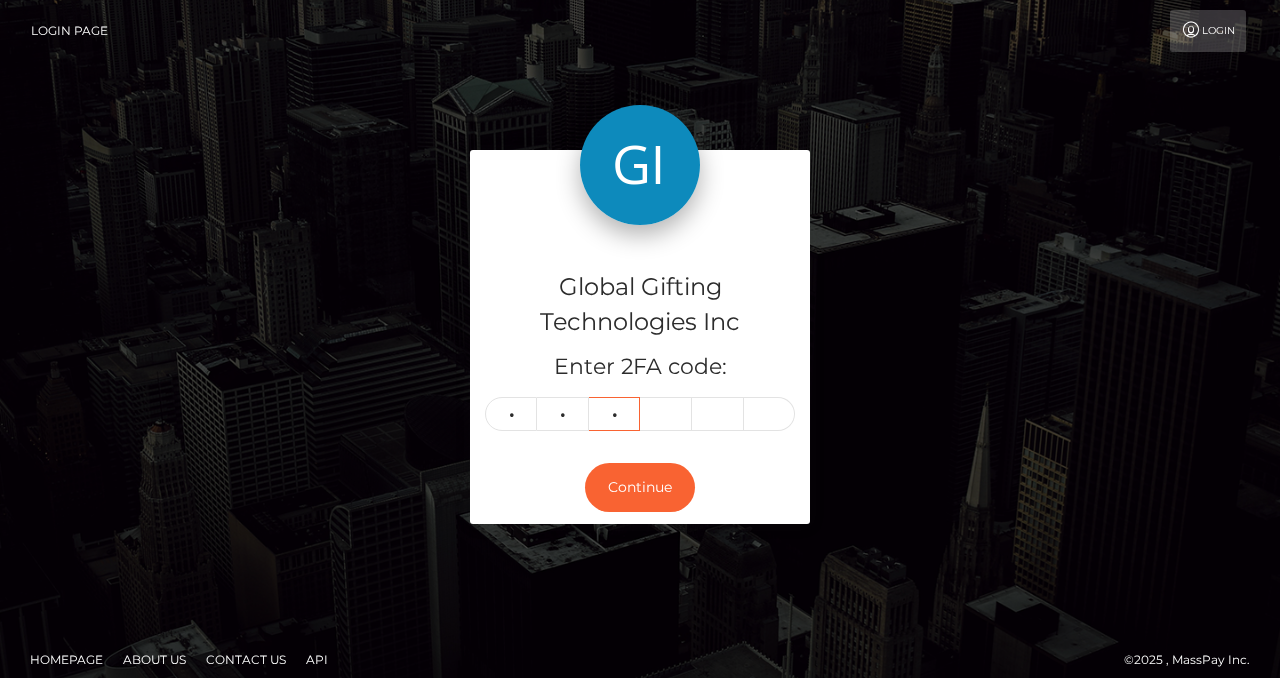 type on "4" 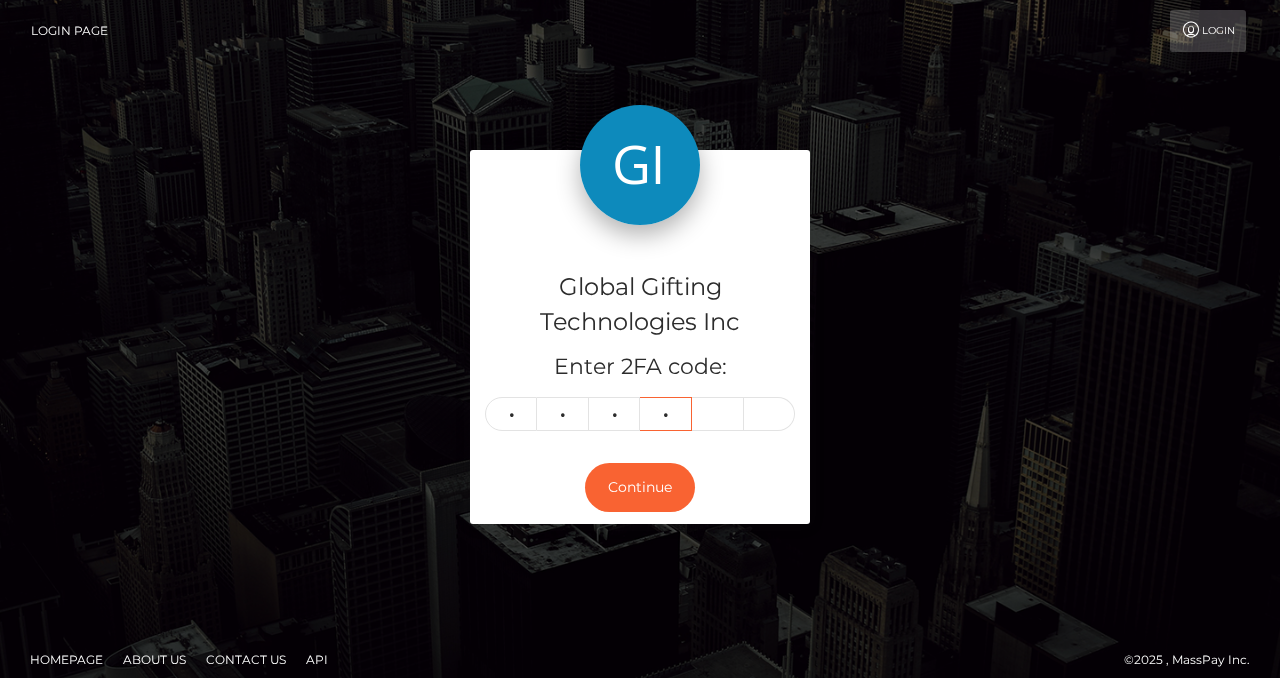 type on "4" 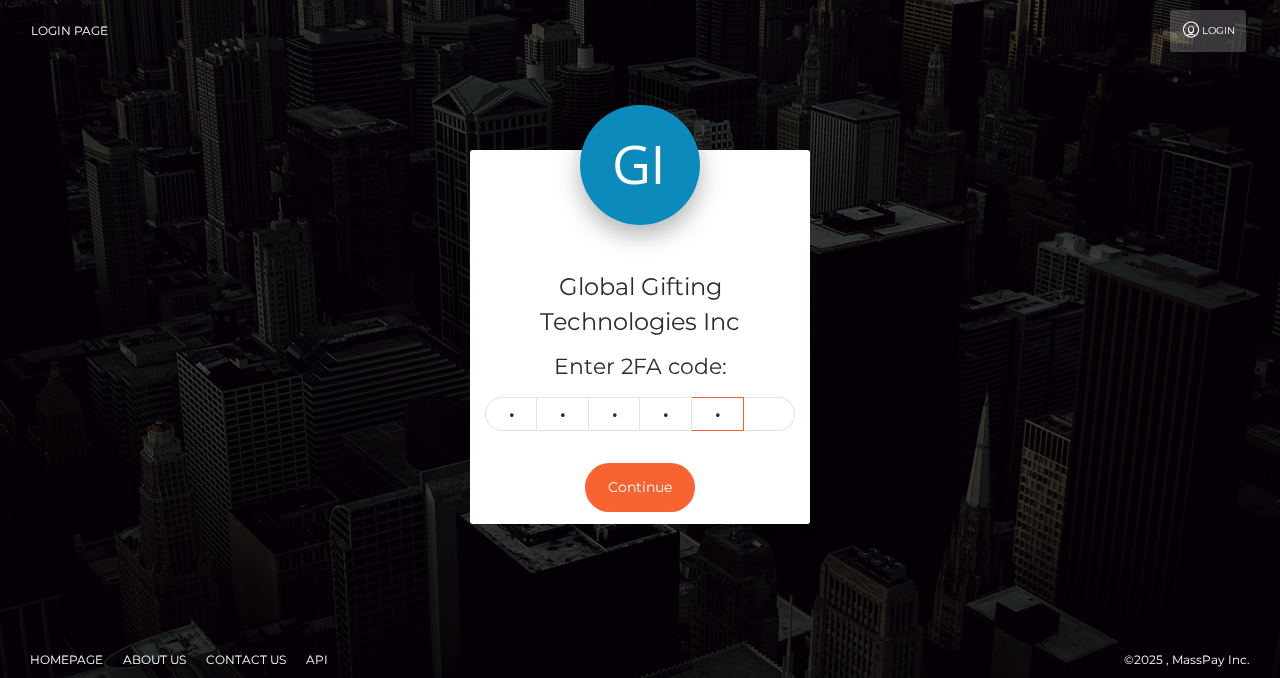 type on "8" 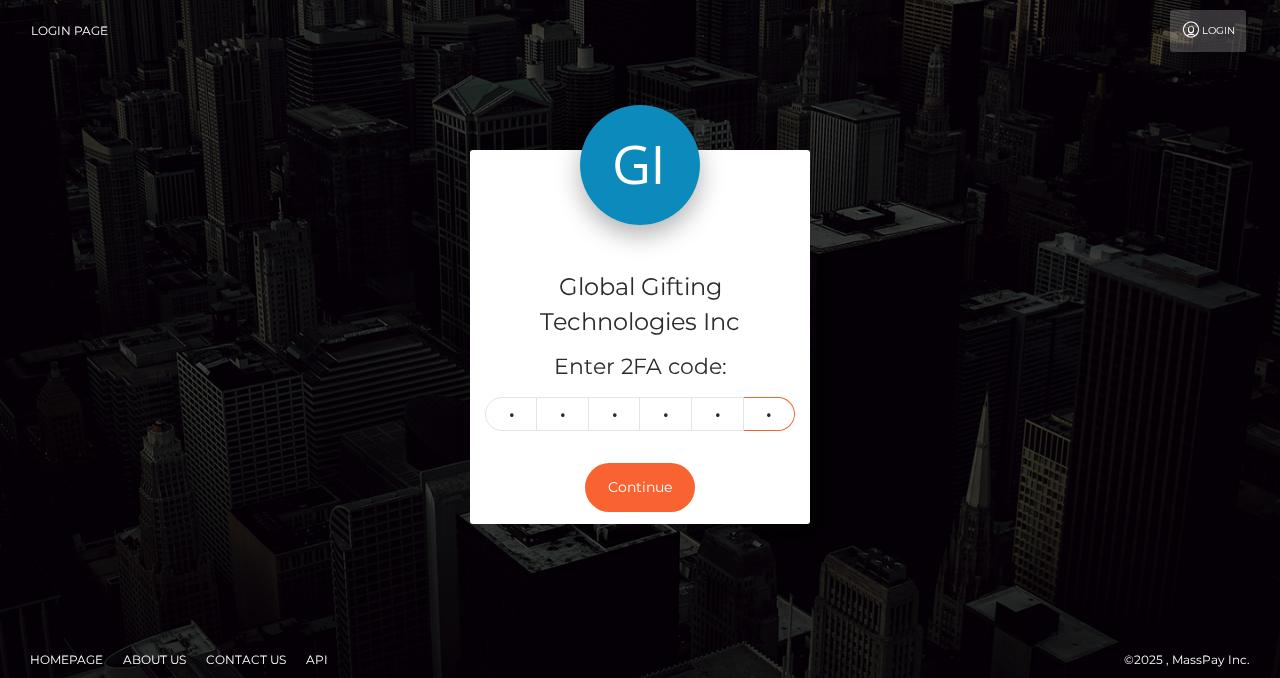type on "4" 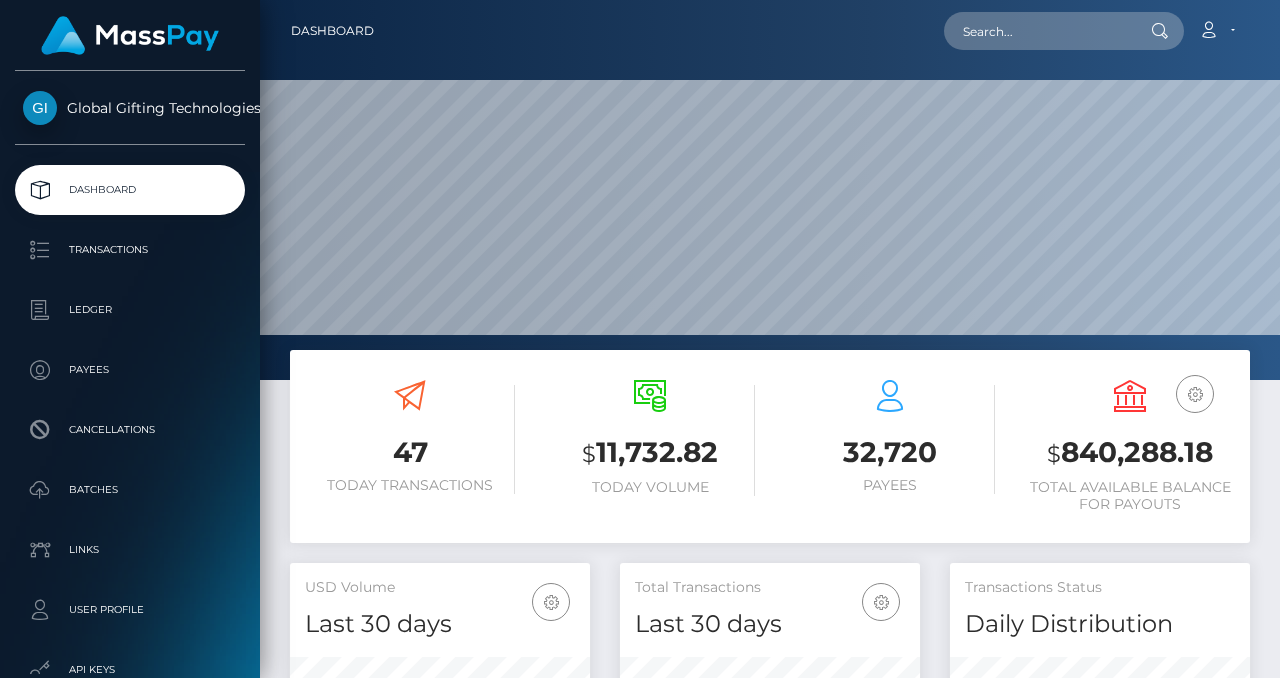 scroll, scrollTop: 0, scrollLeft: 0, axis: both 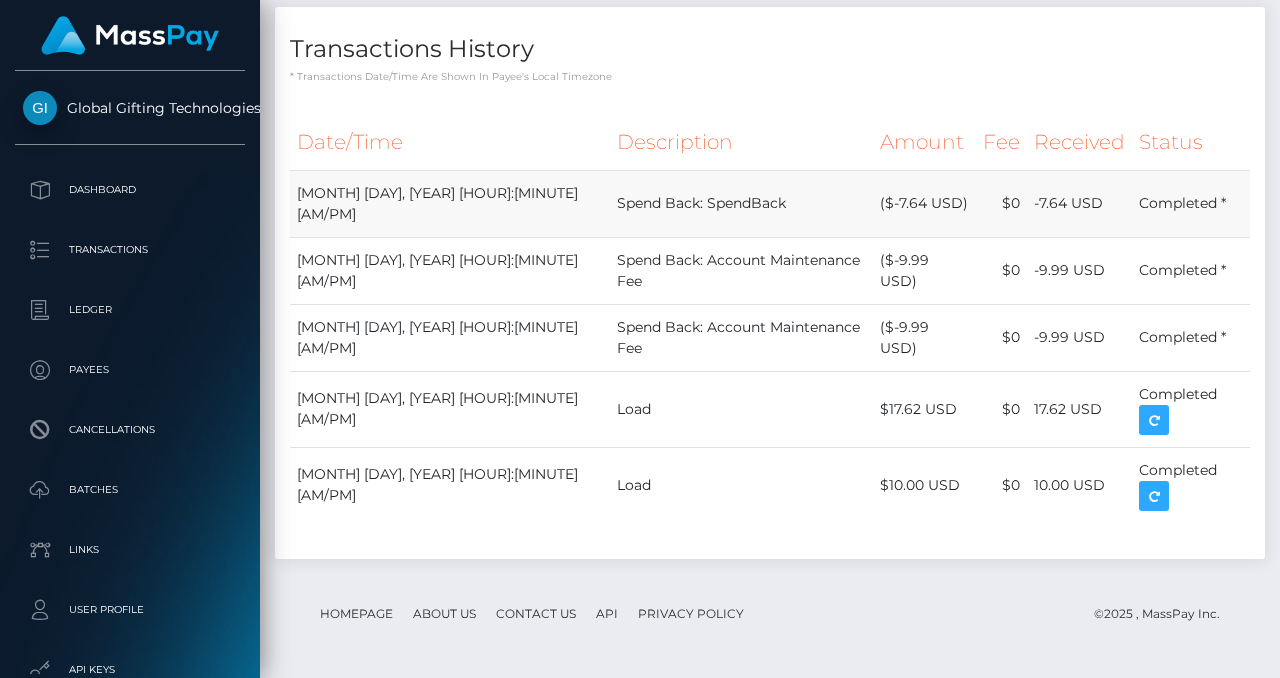 drag, startPoint x: 703, startPoint y: 293, endPoint x: 484, endPoint y: 290, distance: 219.02055 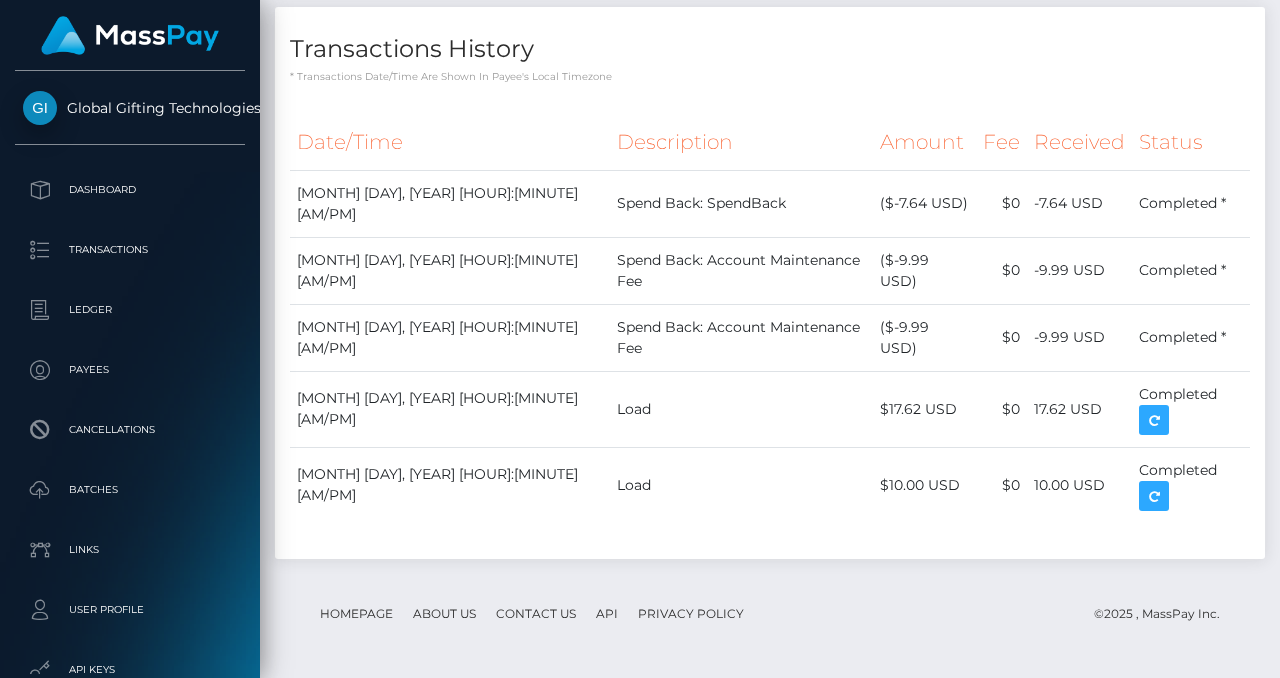 click on "* Transactions date/time are shown in payee's local timezone" at bounding box center [770, 76] 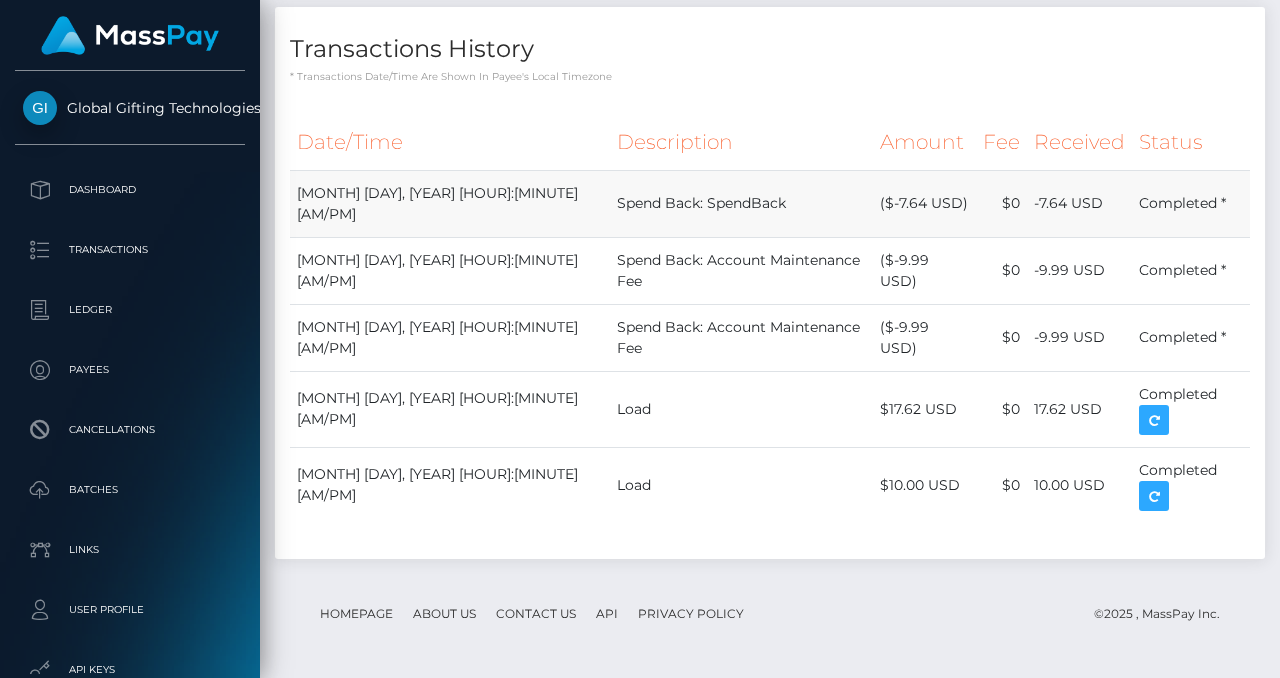 drag, startPoint x: 703, startPoint y: 303, endPoint x: 498, endPoint y: 300, distance: 205.02196 